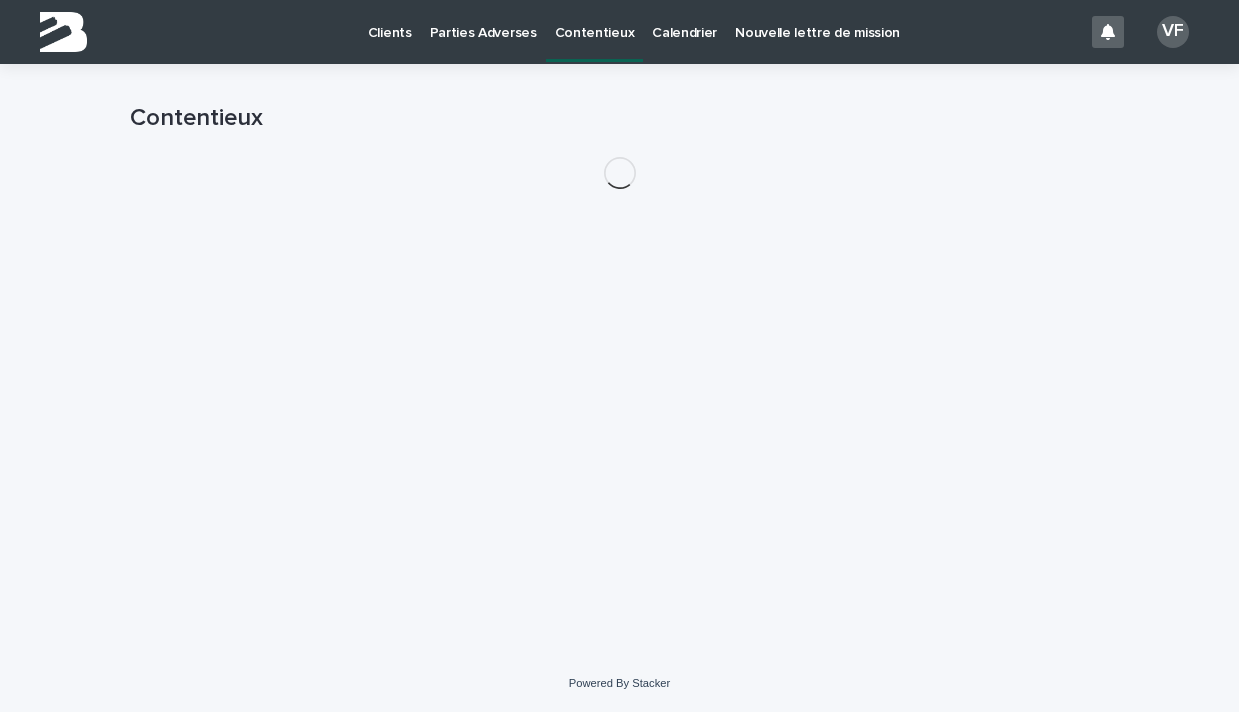 scroll, scrollTop: 0, scrollLeft: 0, axis: both 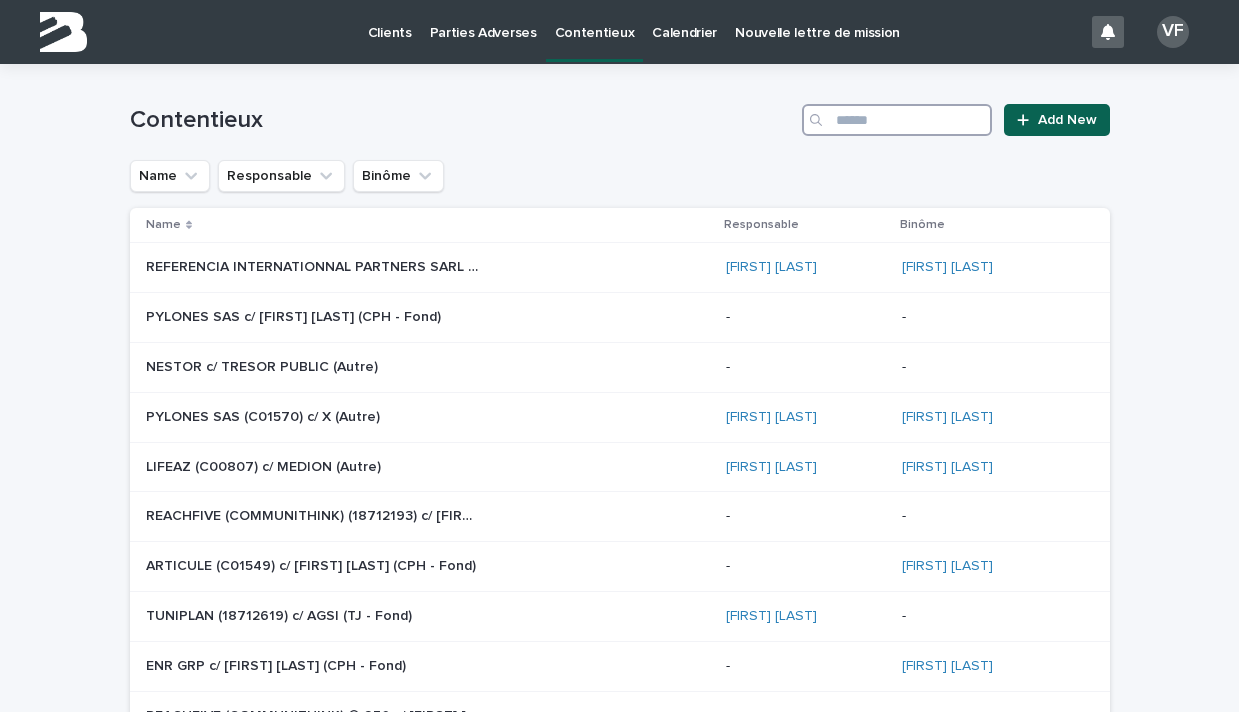 click at bounding box center [897, 120] 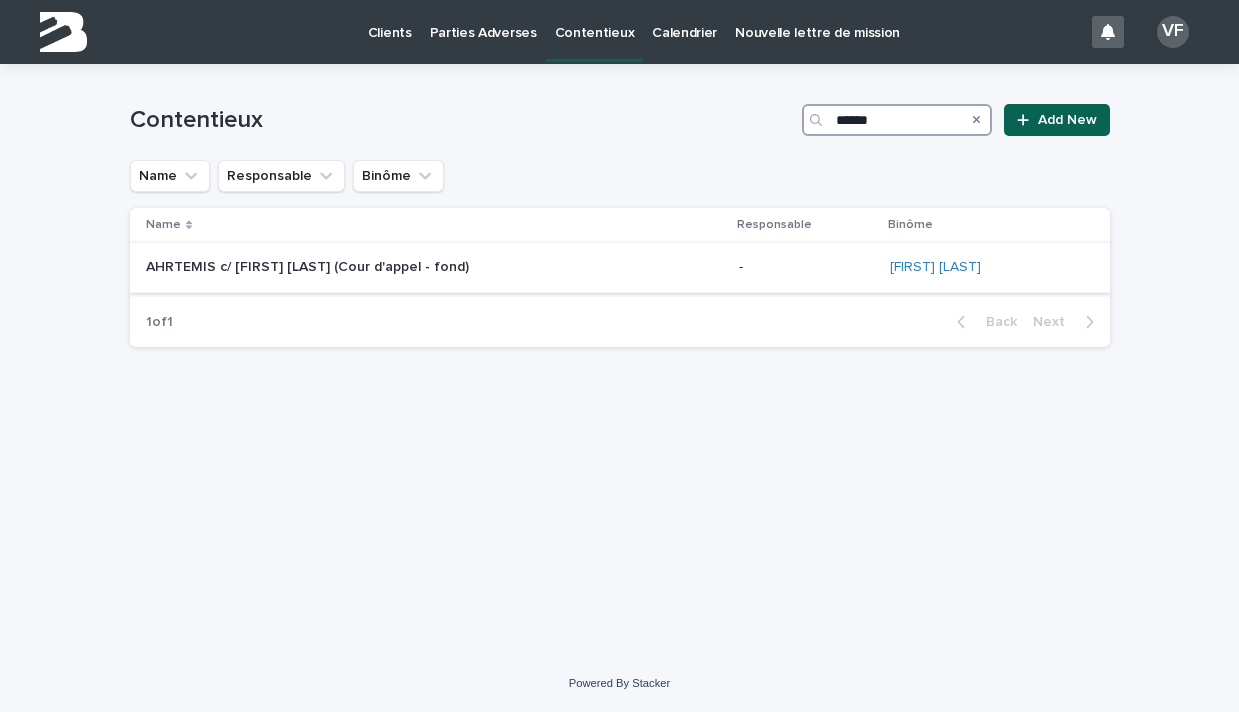type on "******" 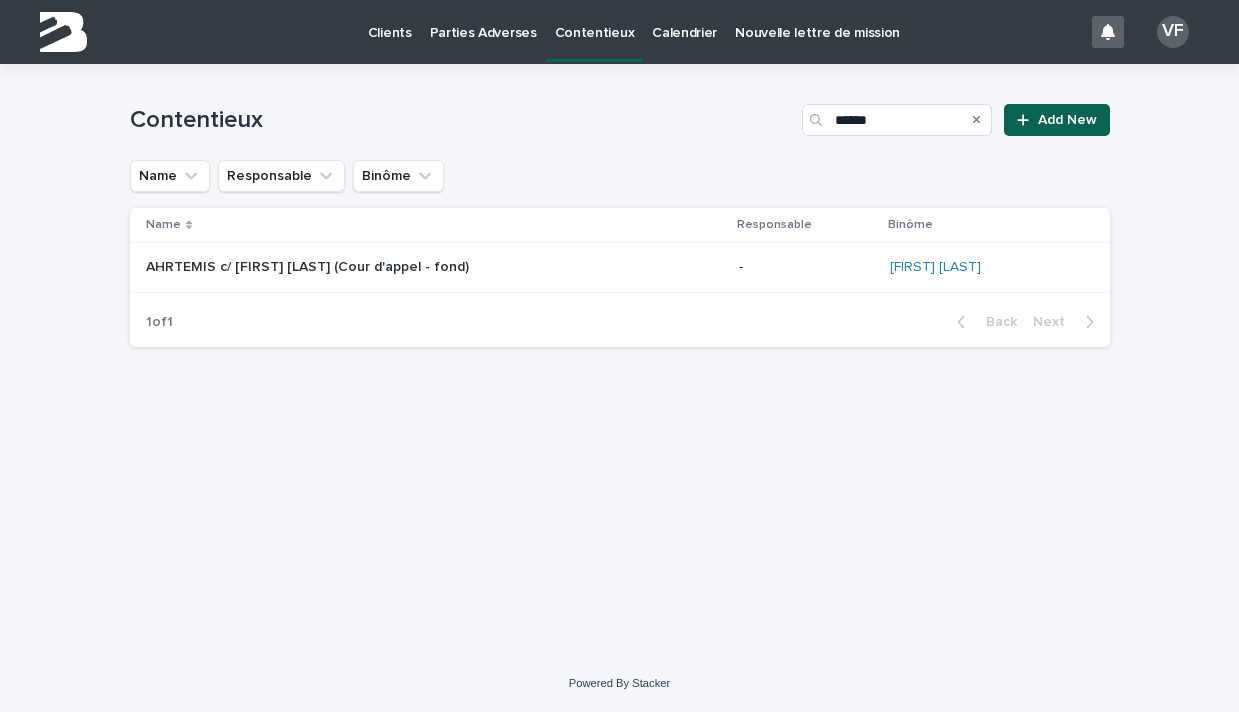 click on "AHRTEMIS c/ [FIRST] [LAST] (Cour d'appel - fond)" at bounding box center [309, 265] 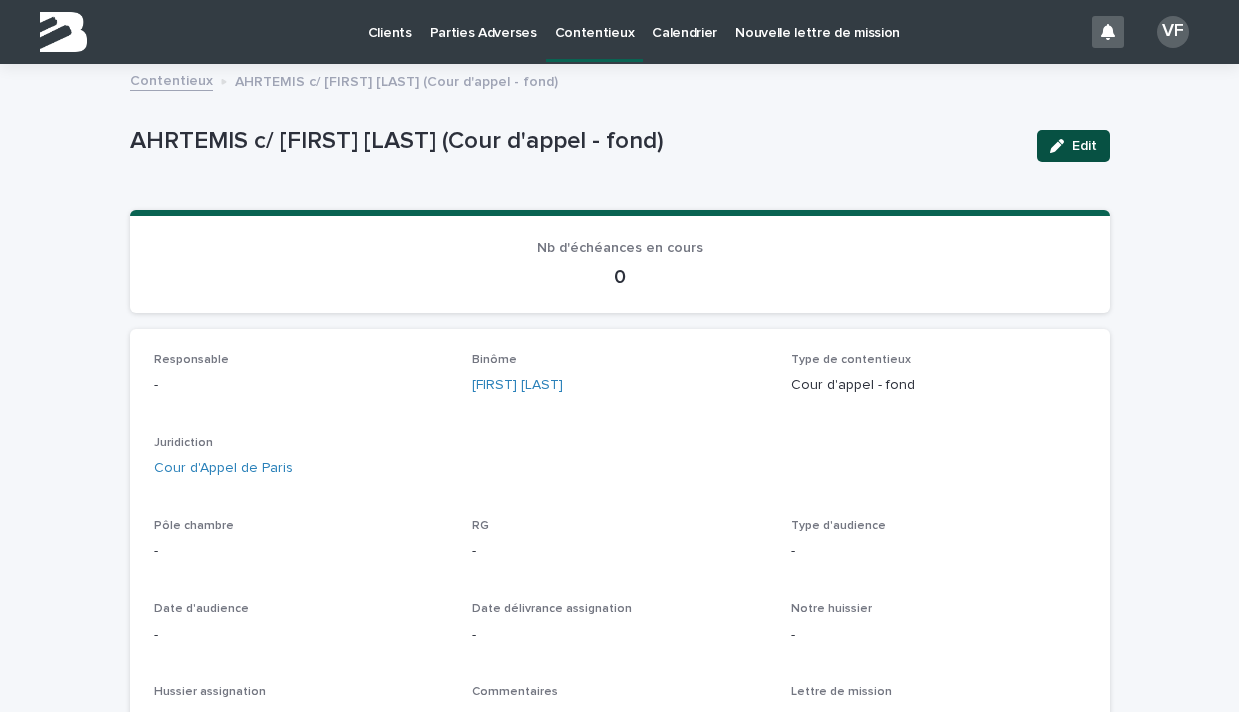 click at bounding box center (1061, 146) 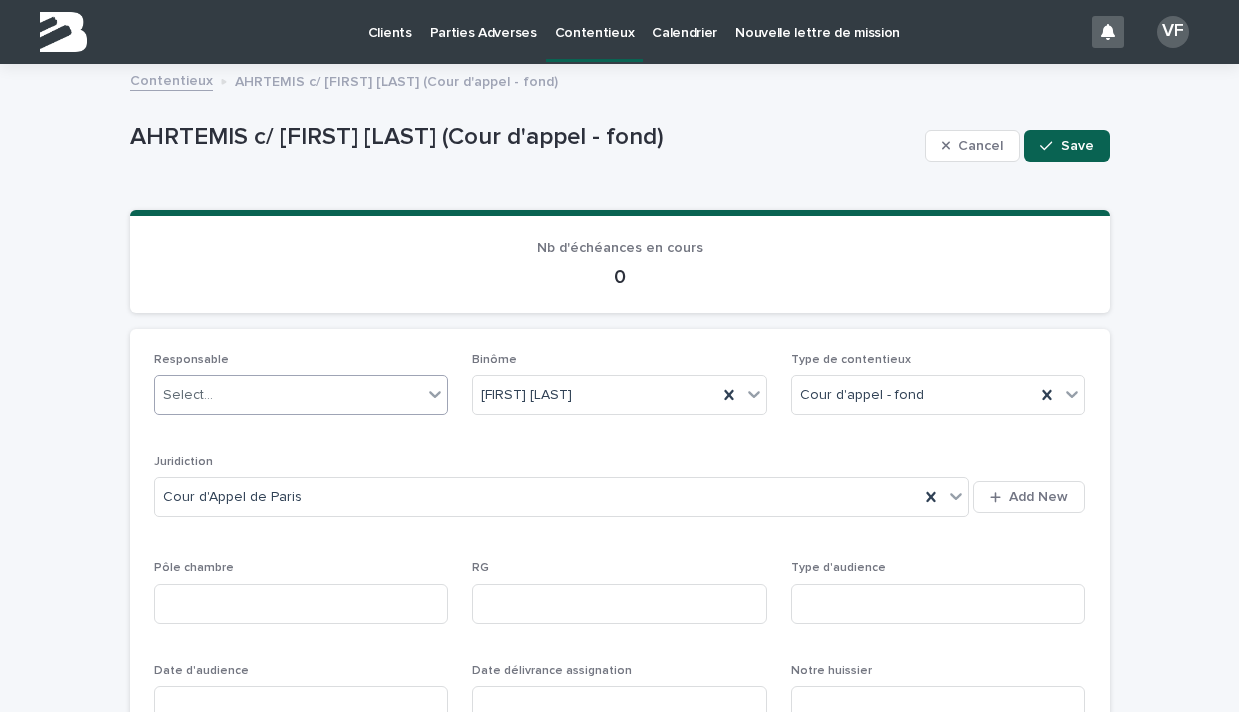 click on "Select..." at bounding box center [289, 395] 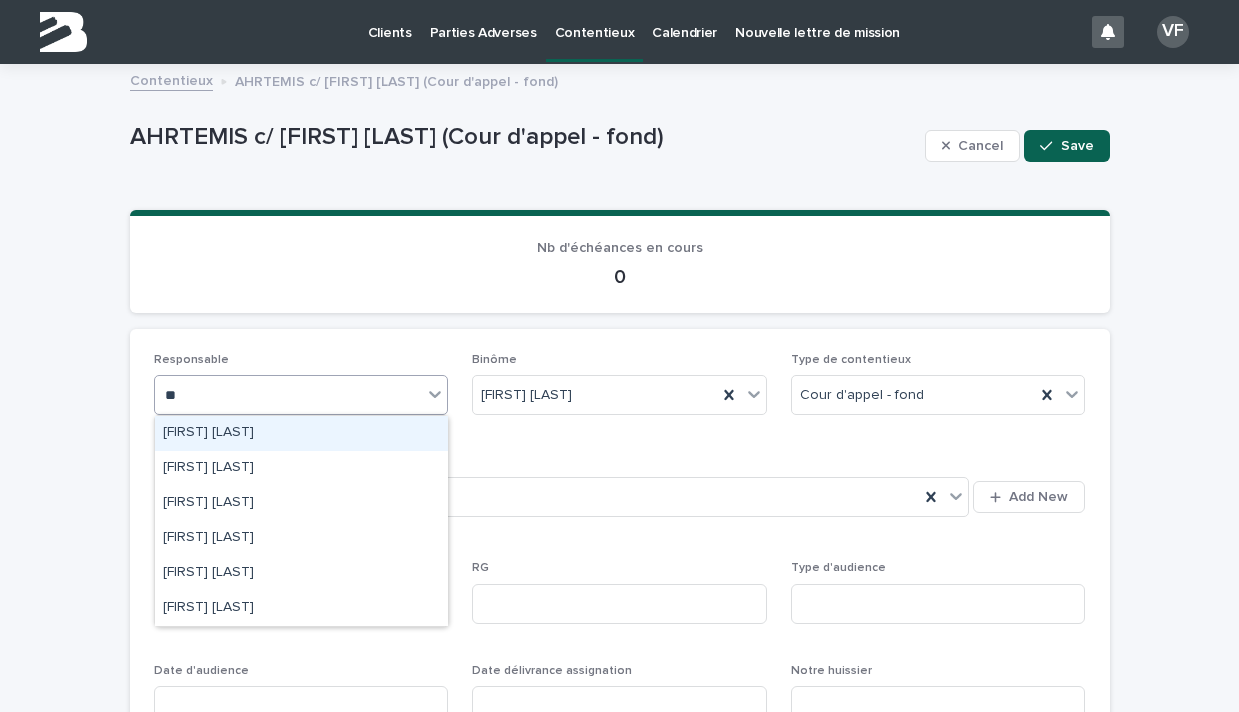 type on "***" 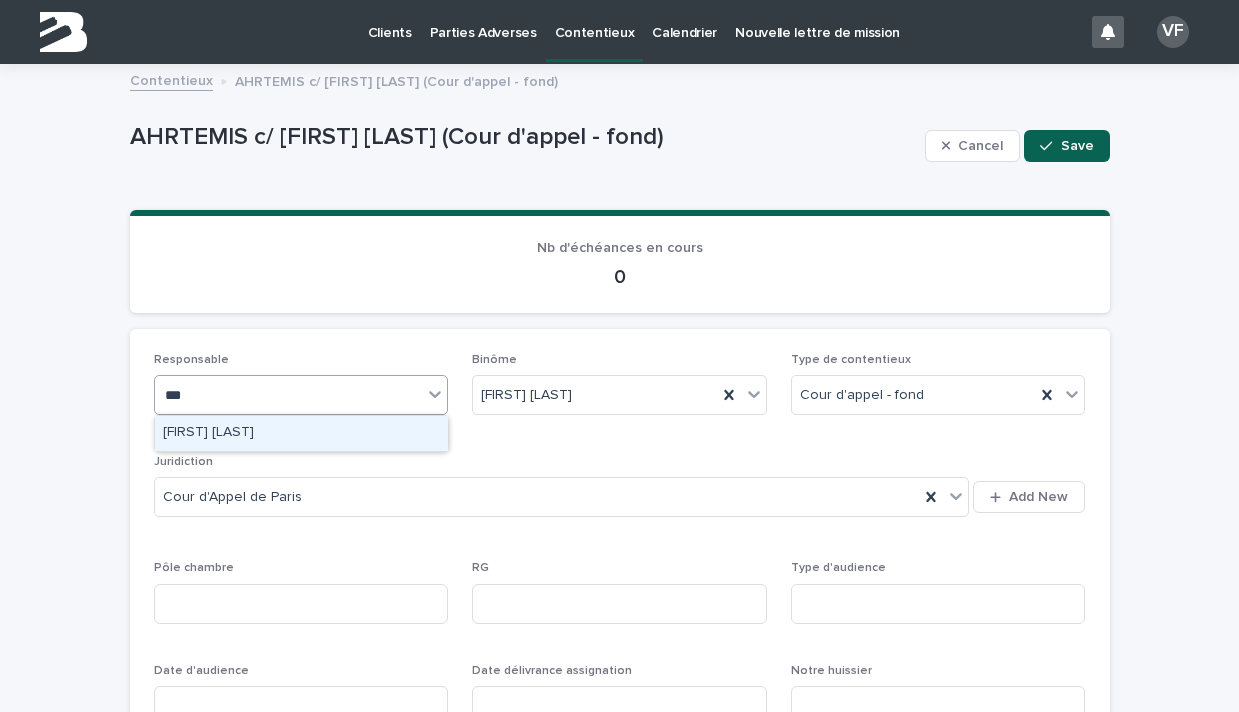 click on "[FIRST] [LAST]" at bounding box center (301, 433) 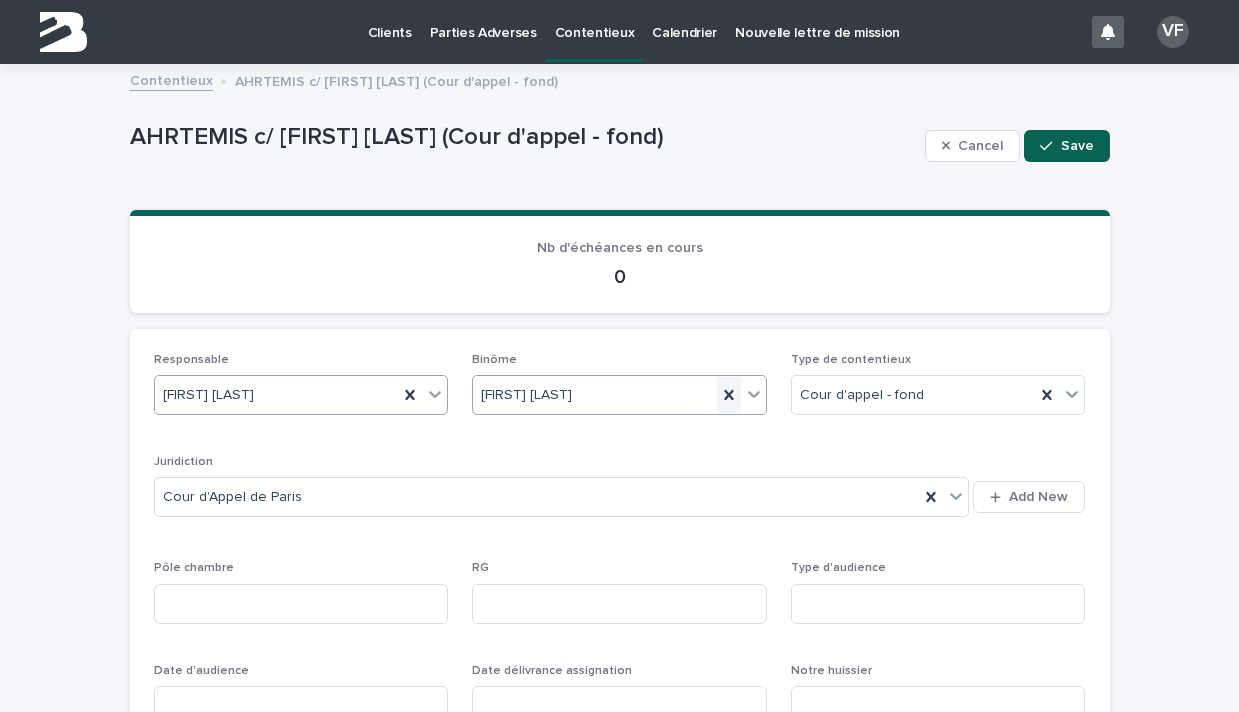 click 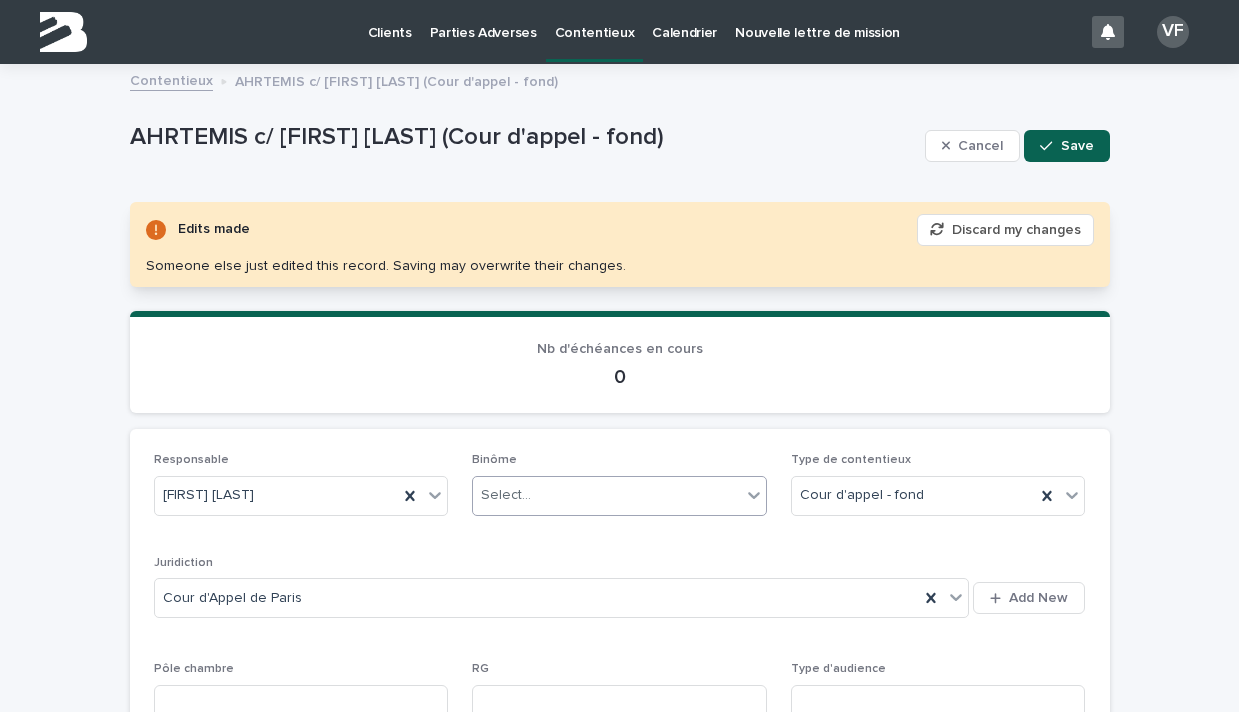 click on "Select..." at bounding box center [607, 495] 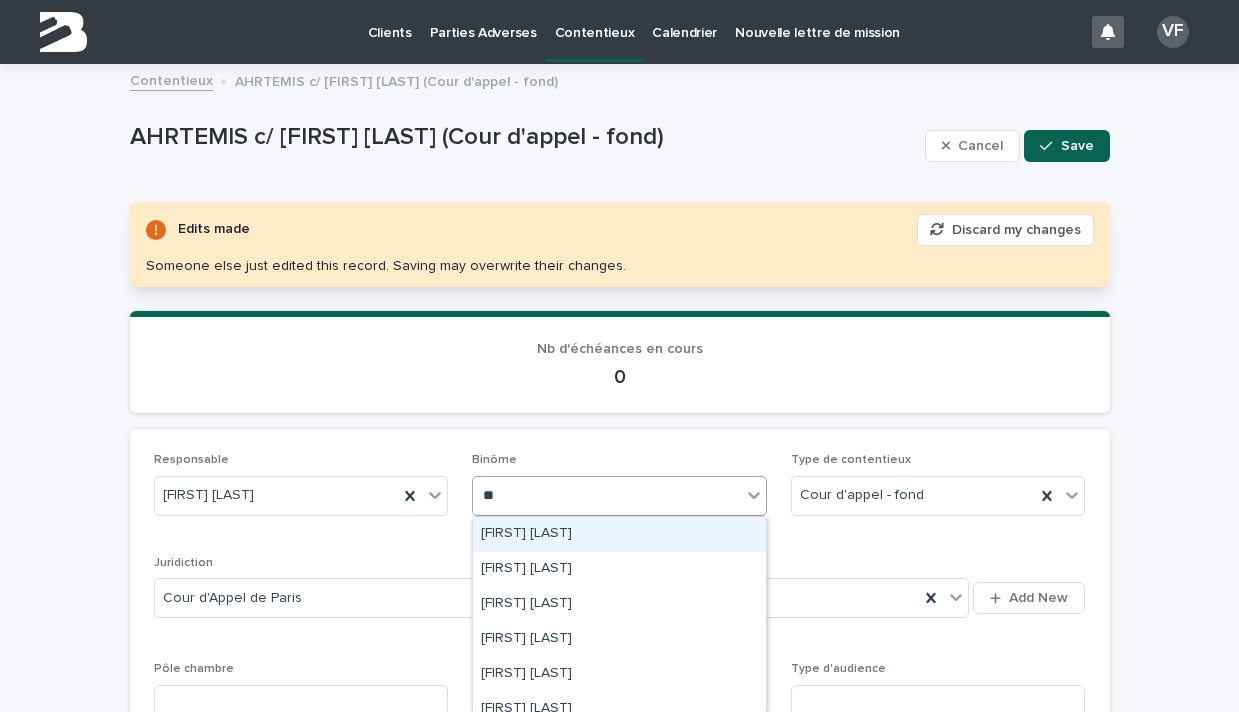 type on "***" 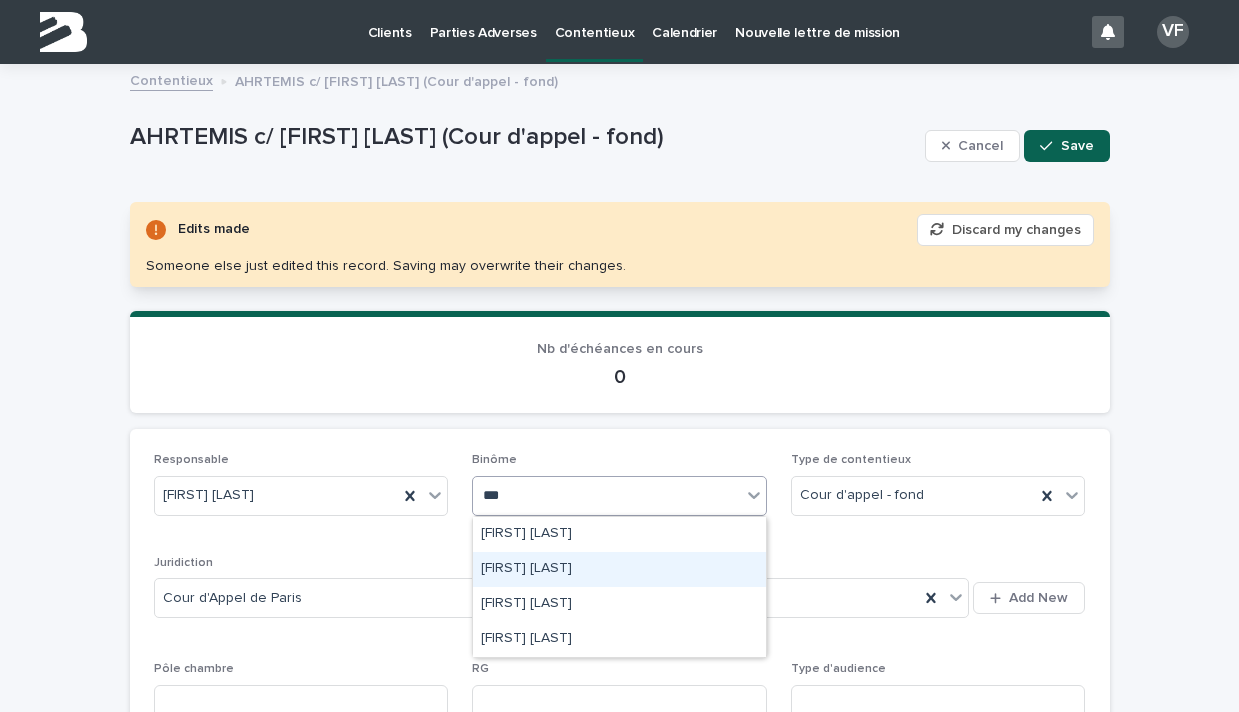 click on "[FIRST] [LAST]" at bounding box center (619, 569) 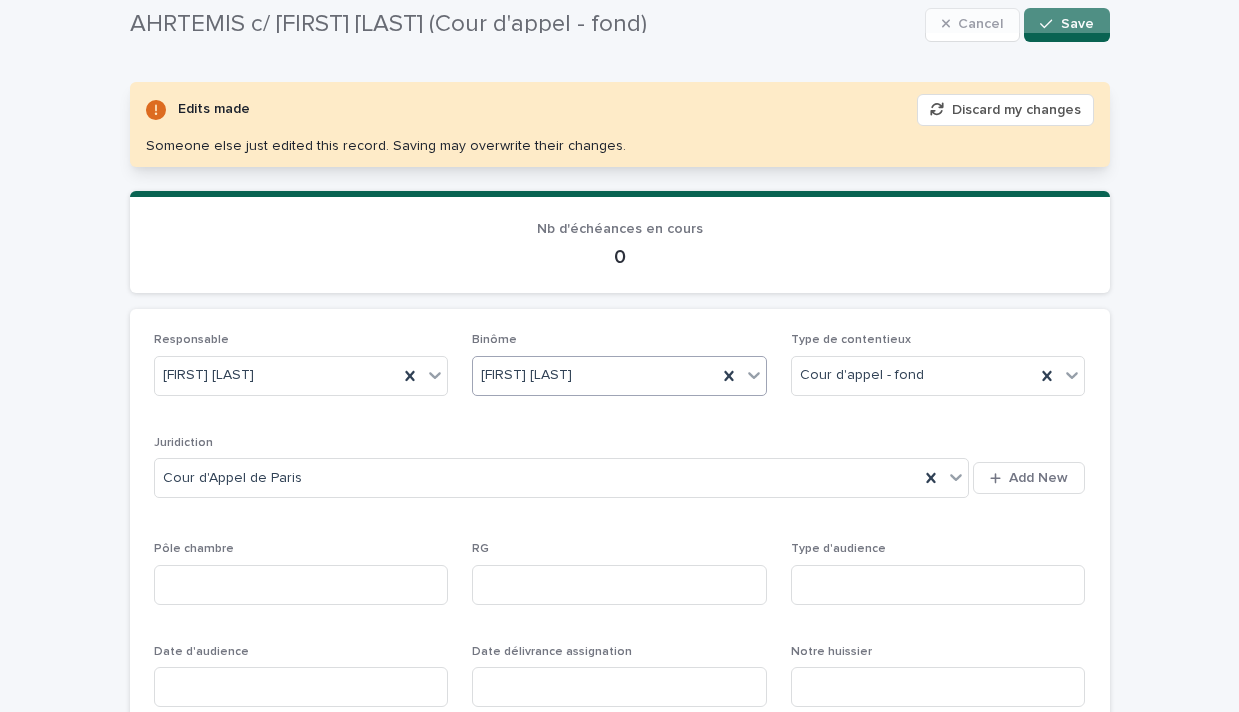 scroll, scrollTop: 16, scrollLeft: 0, axis: vertical 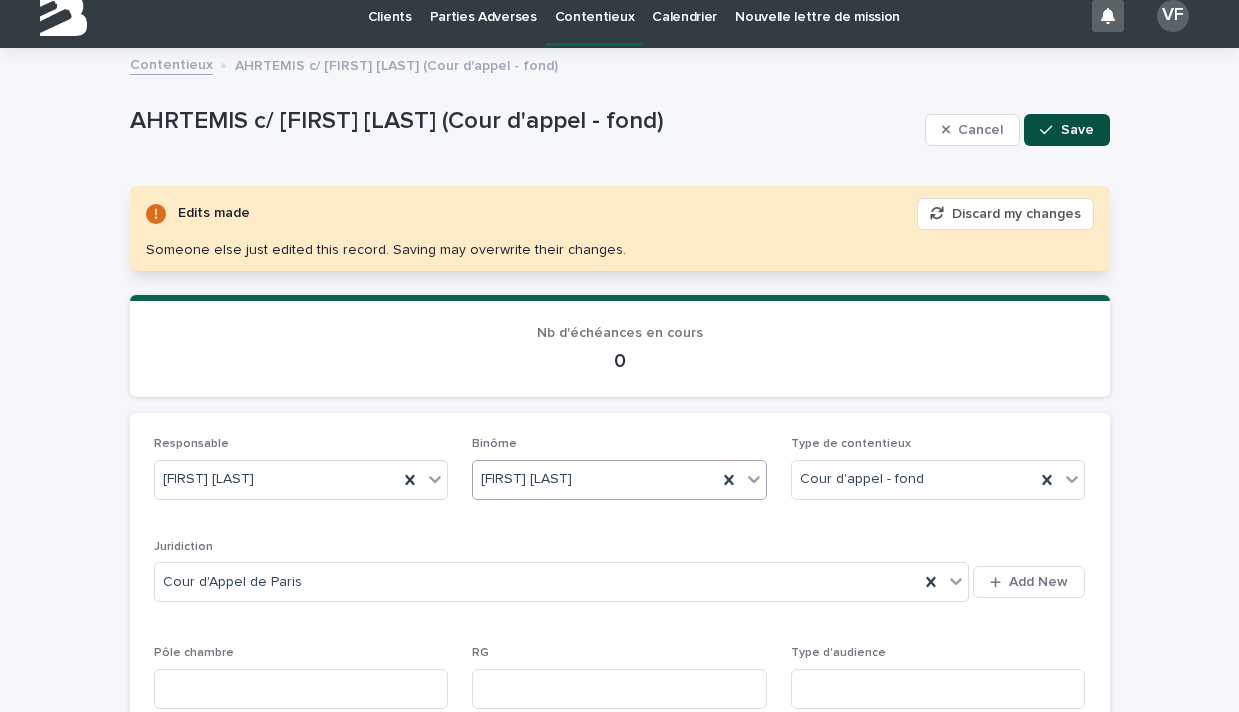 click on "Save" at bounding box center [1077, 130] 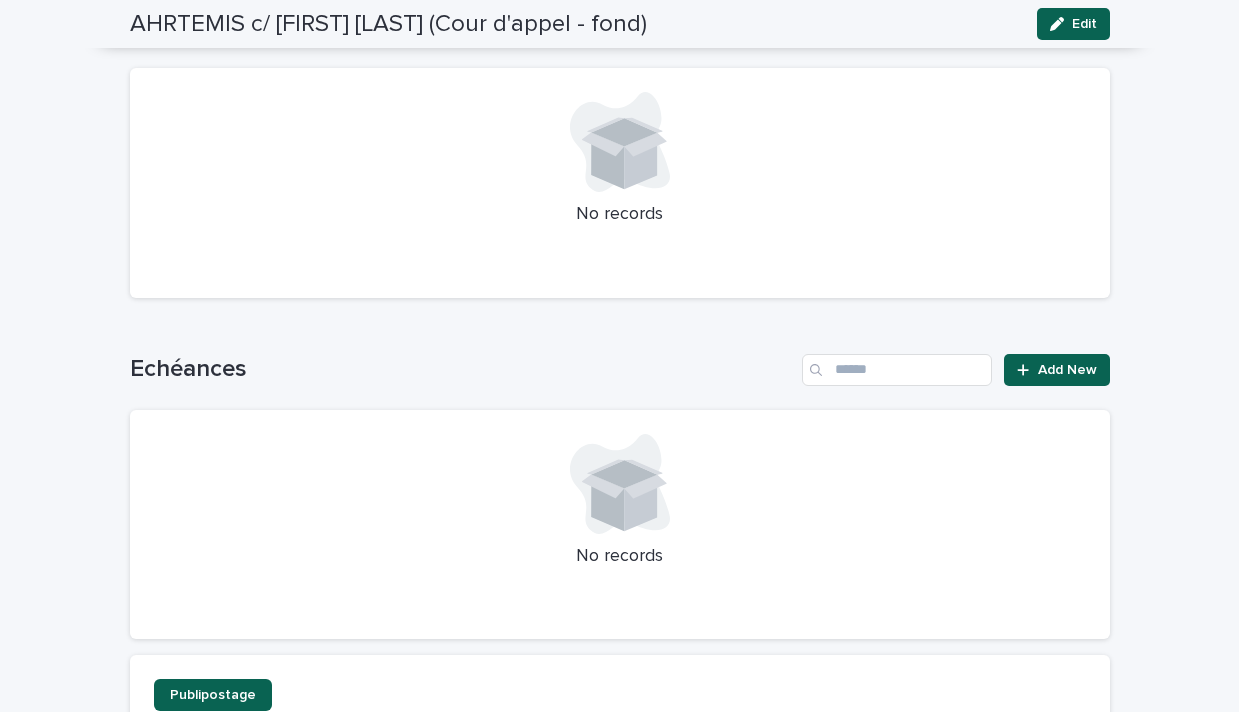 scroll, scrollTop: 1198, scrollLeft: 0, axis: vertical 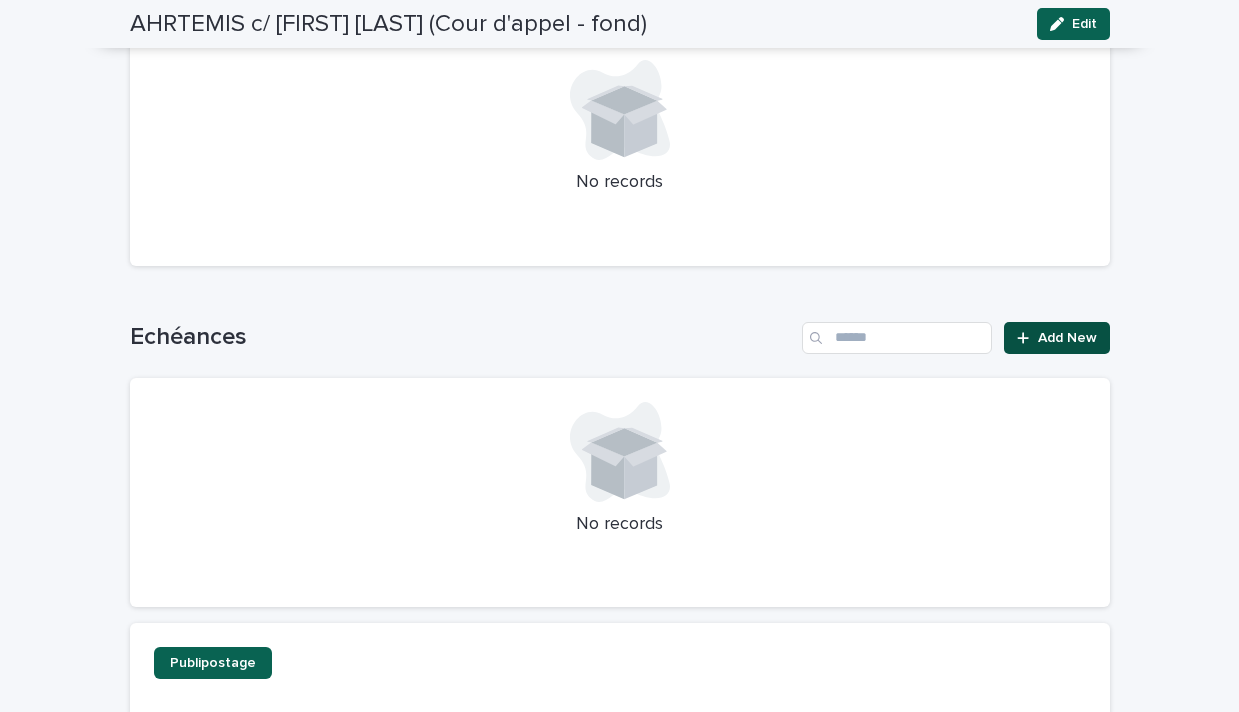 click on "Add New" at bounding box center [1067, 338] 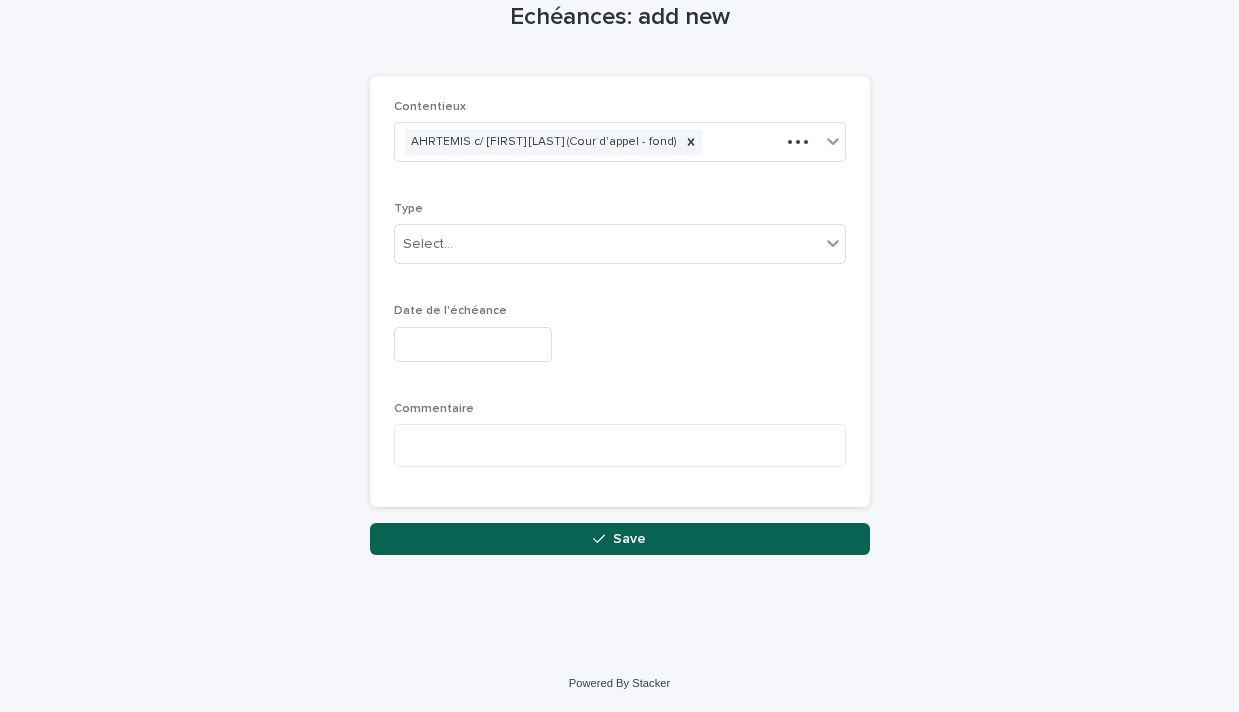 scroll, scrollTop: 103, scrollLeft: 0, axis: vertical 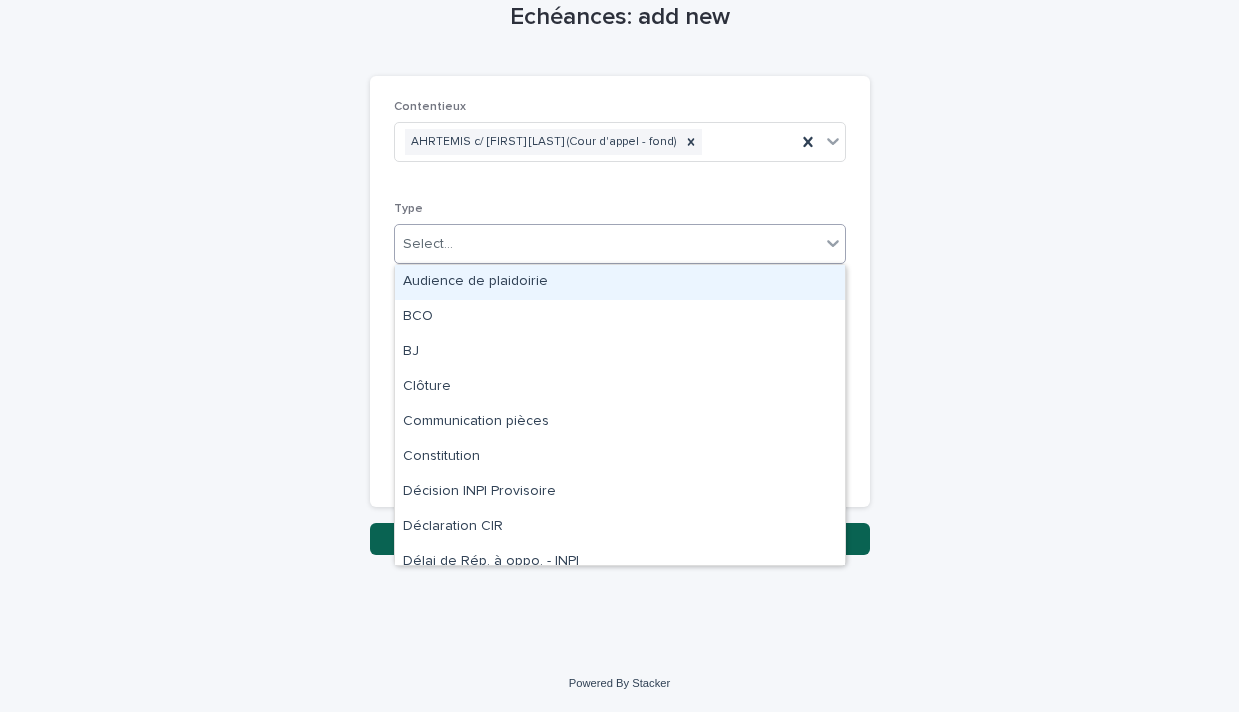 click on "Select..." at bounding box center (607, 244) 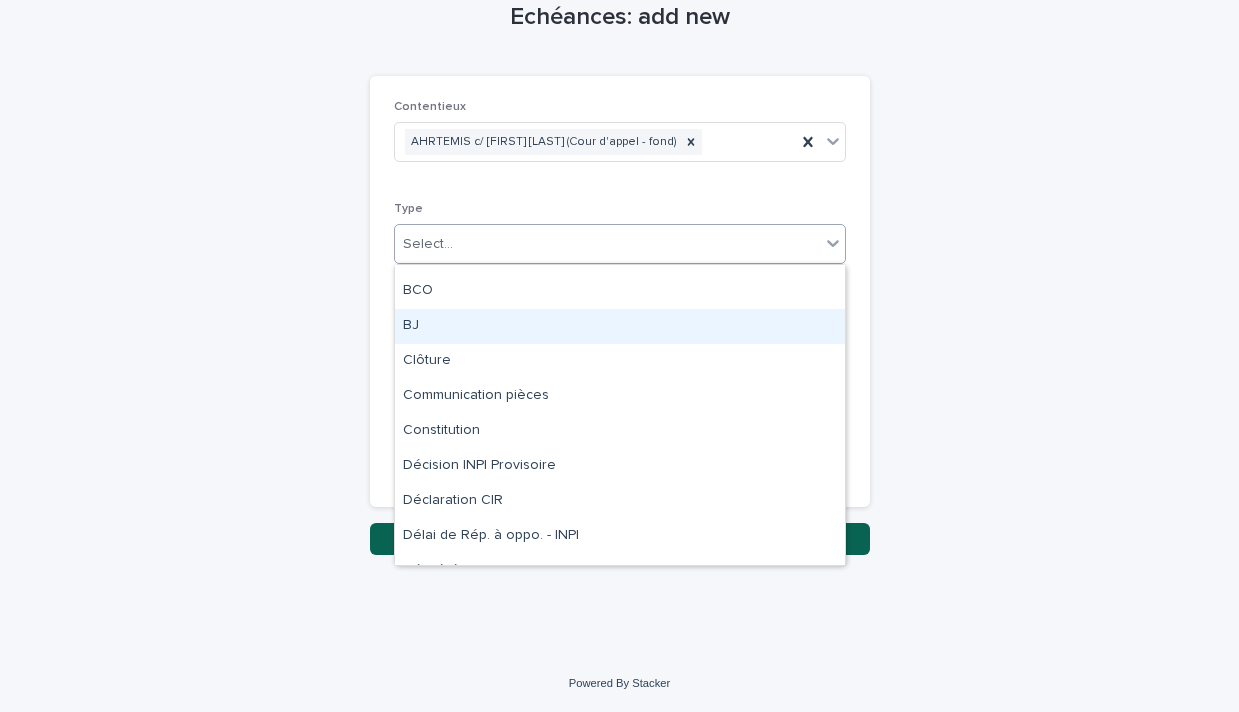 scroll, scrollTop: 0, scrollLeft: 0, axis: both 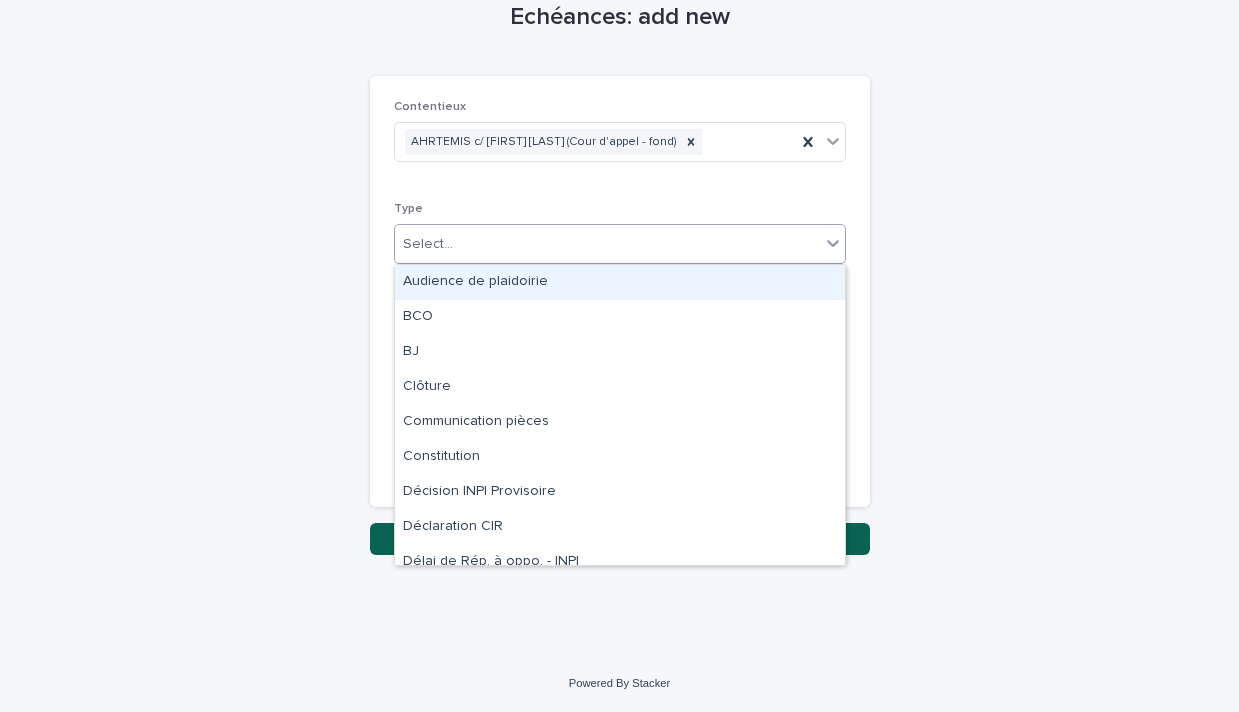 click on "Audience de plaidoirie" at bounding box center [620, 282] 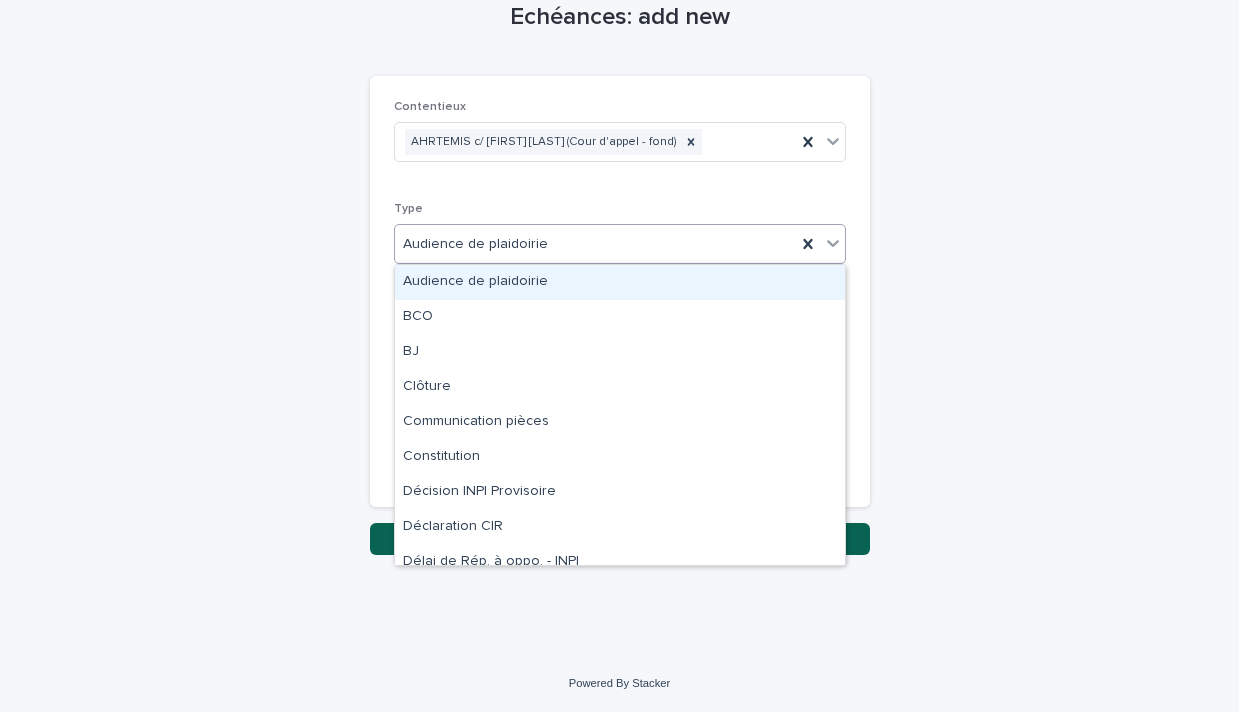 click on "Audience de plaidoirie" at bounding box center [595, 244] 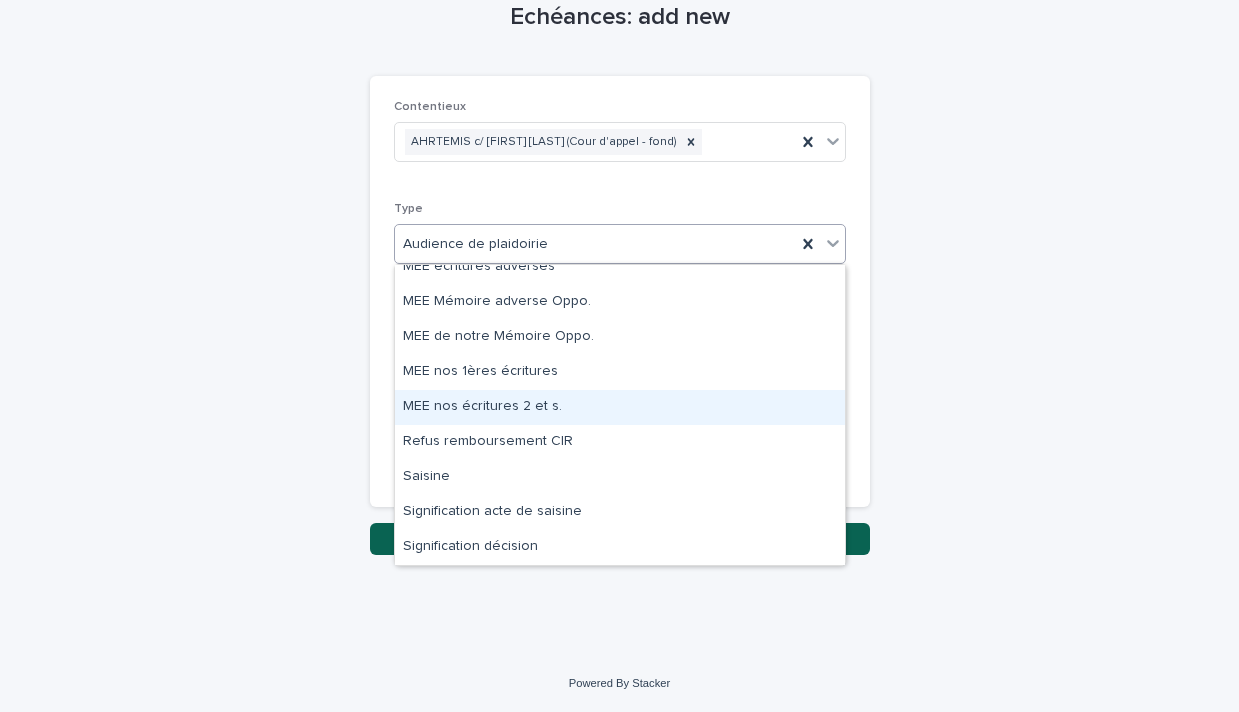 scroll, scrollTop: 0, scrollLeft: 0, axis: both 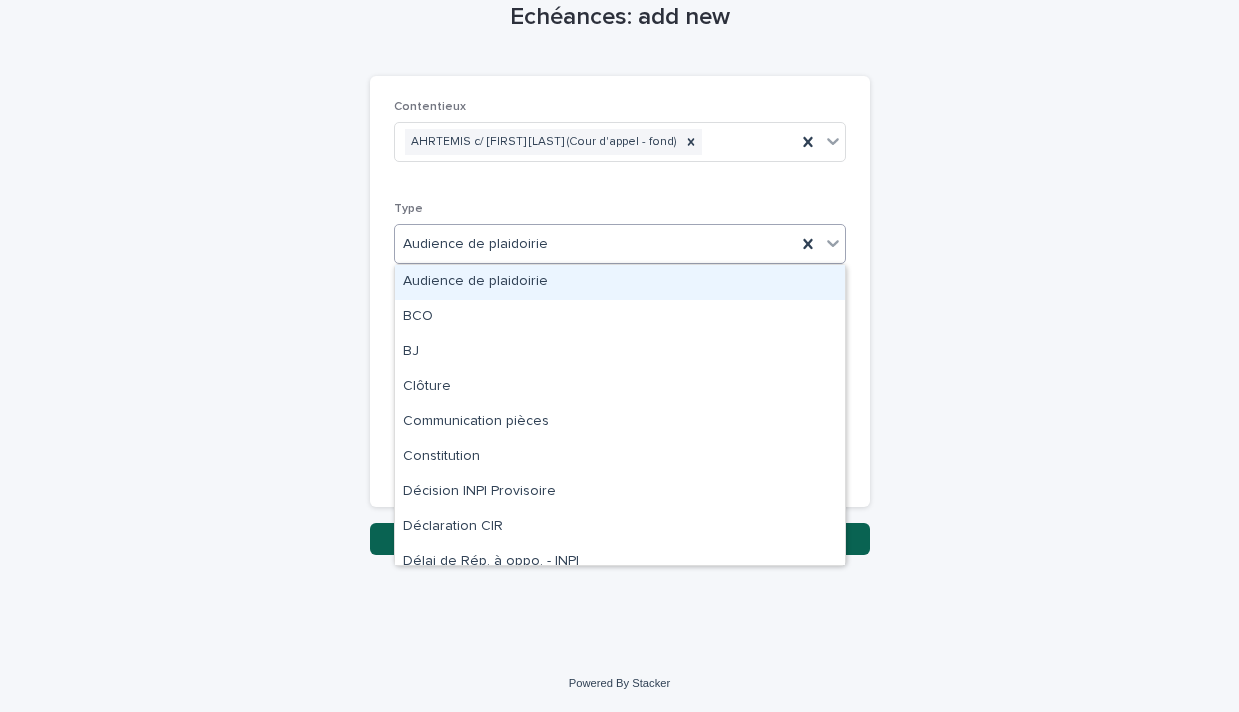 drag, startPoint x: 605, startPoint y: 411, endPoint x: 521, endPoint y: 277, distance: 158.15182 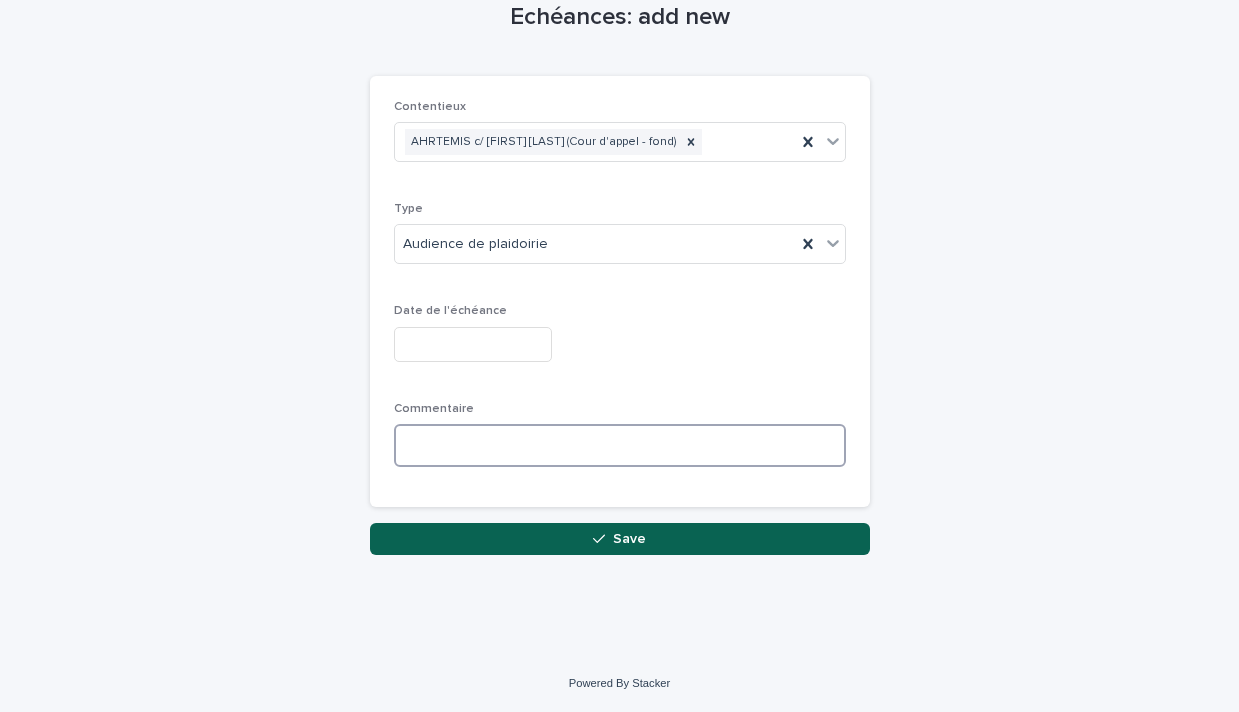 click at bounding box center [620, 445] 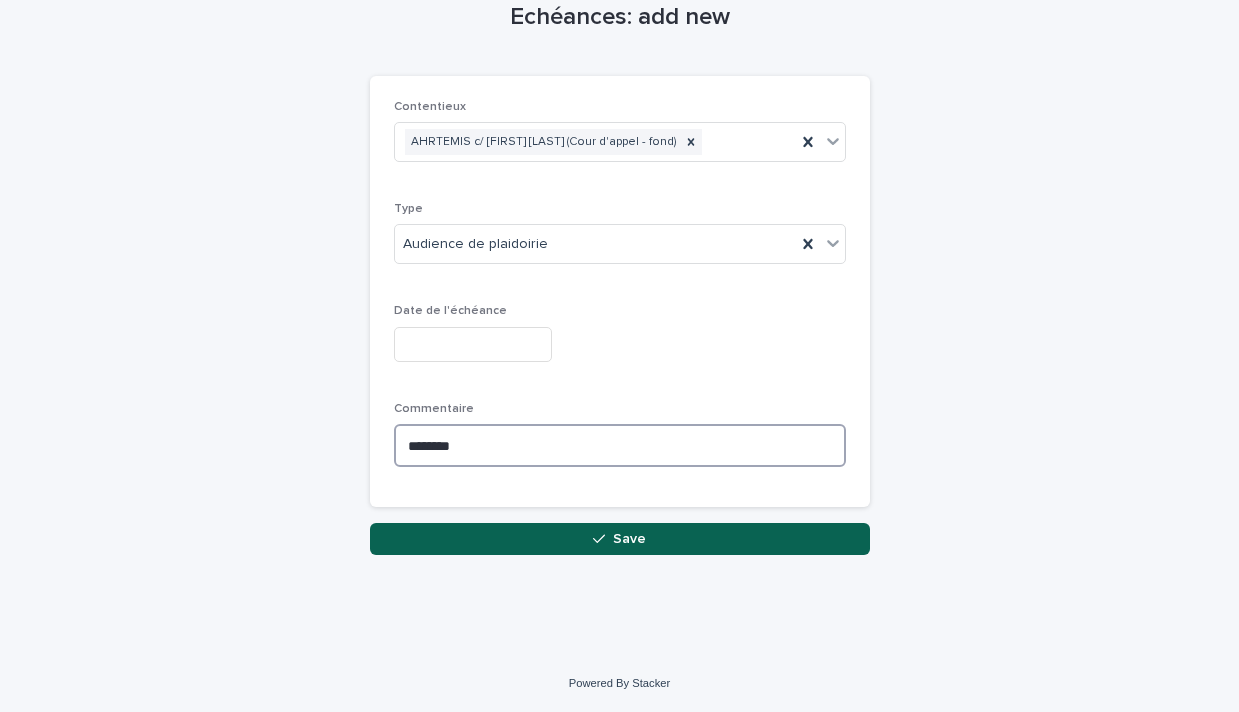 type on "********" 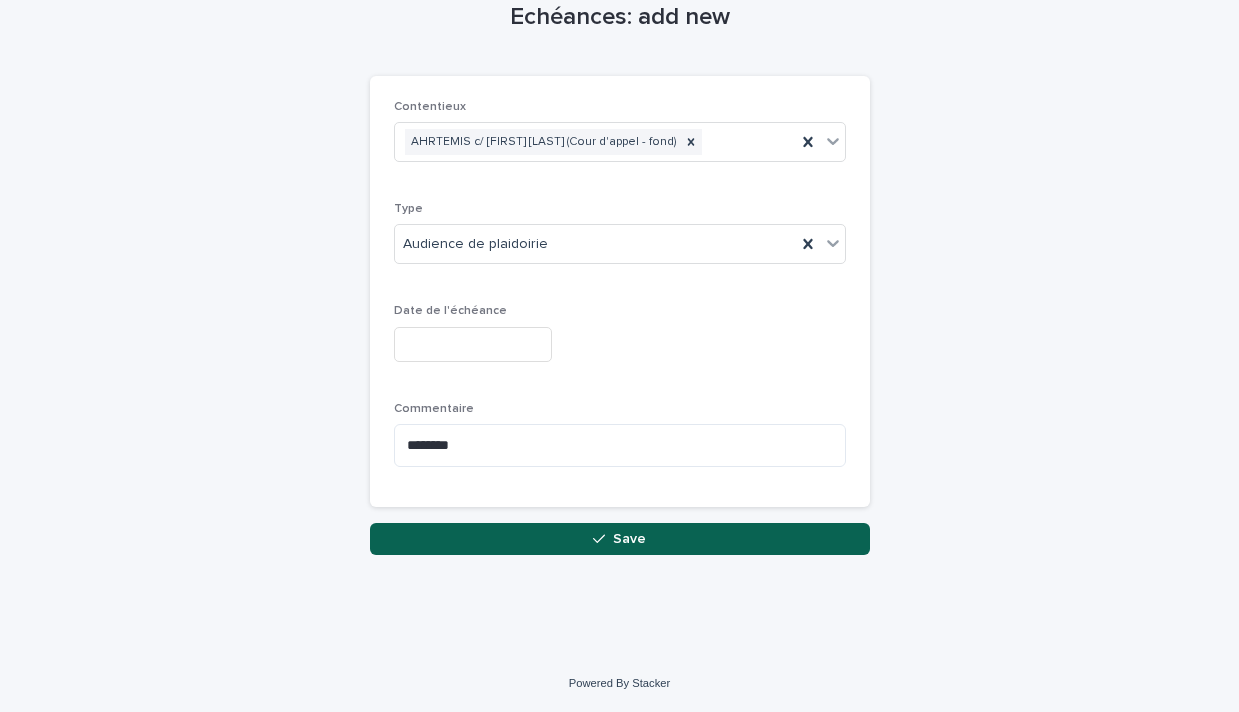 click at bounding box center [473, 344] 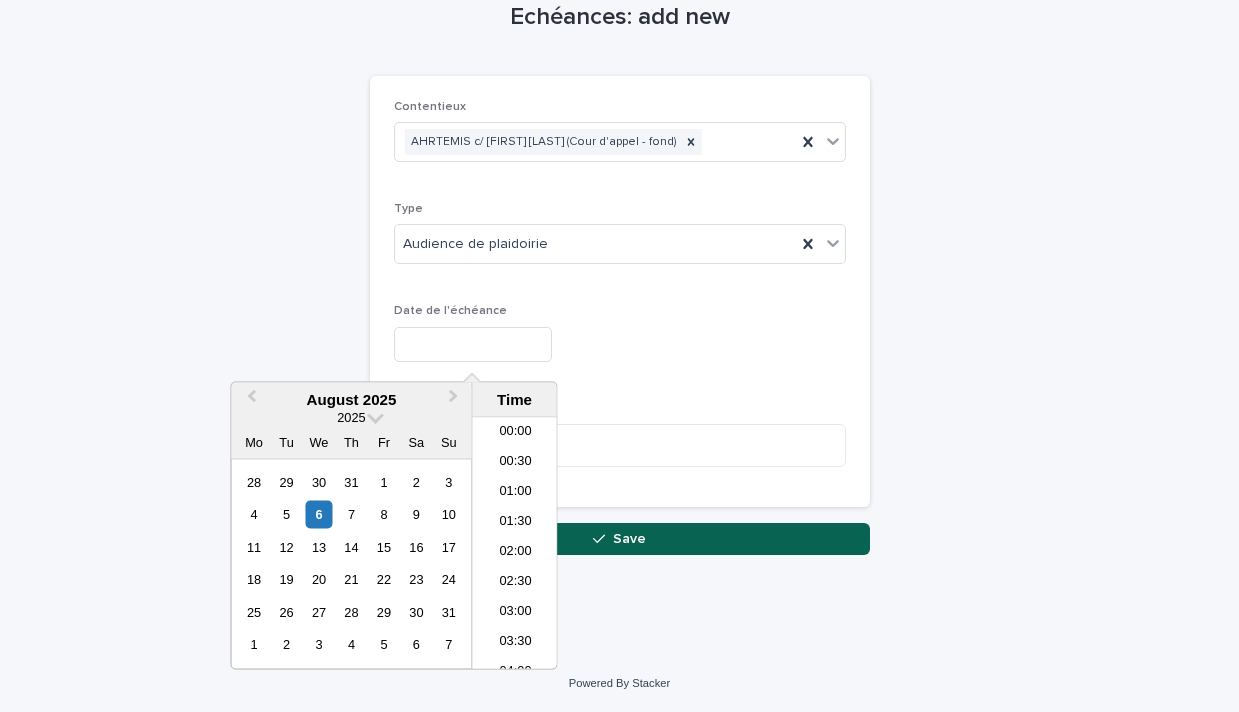 scroll, scrollTop: 789, scrollLeft: 0, axis: vertical 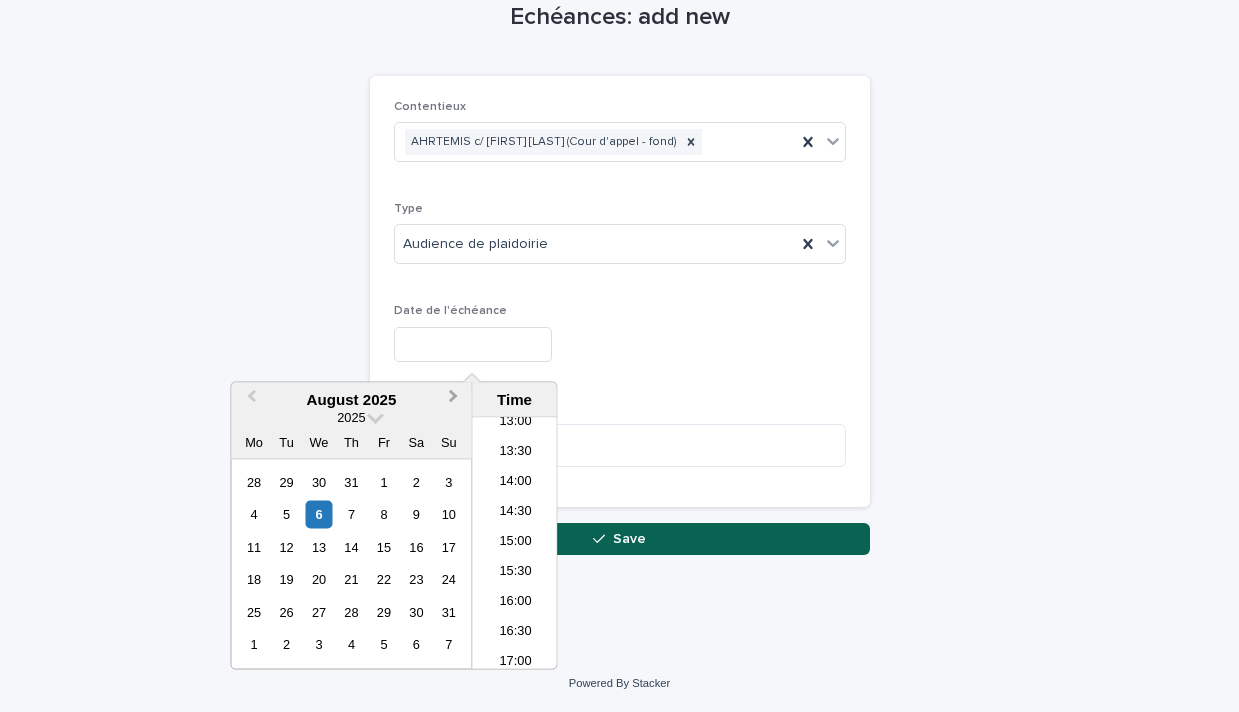 click on "Next Month" at bounding box center (454, 399) 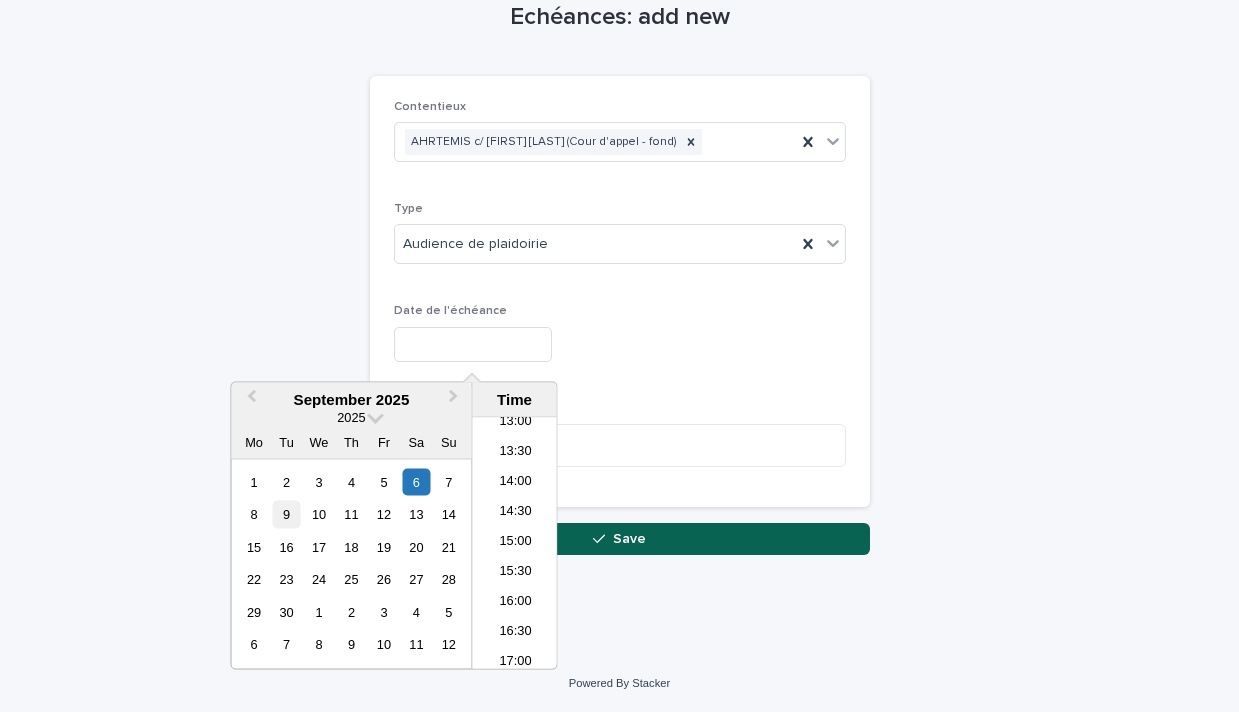 click on "9" at bounding box center [286, 514] 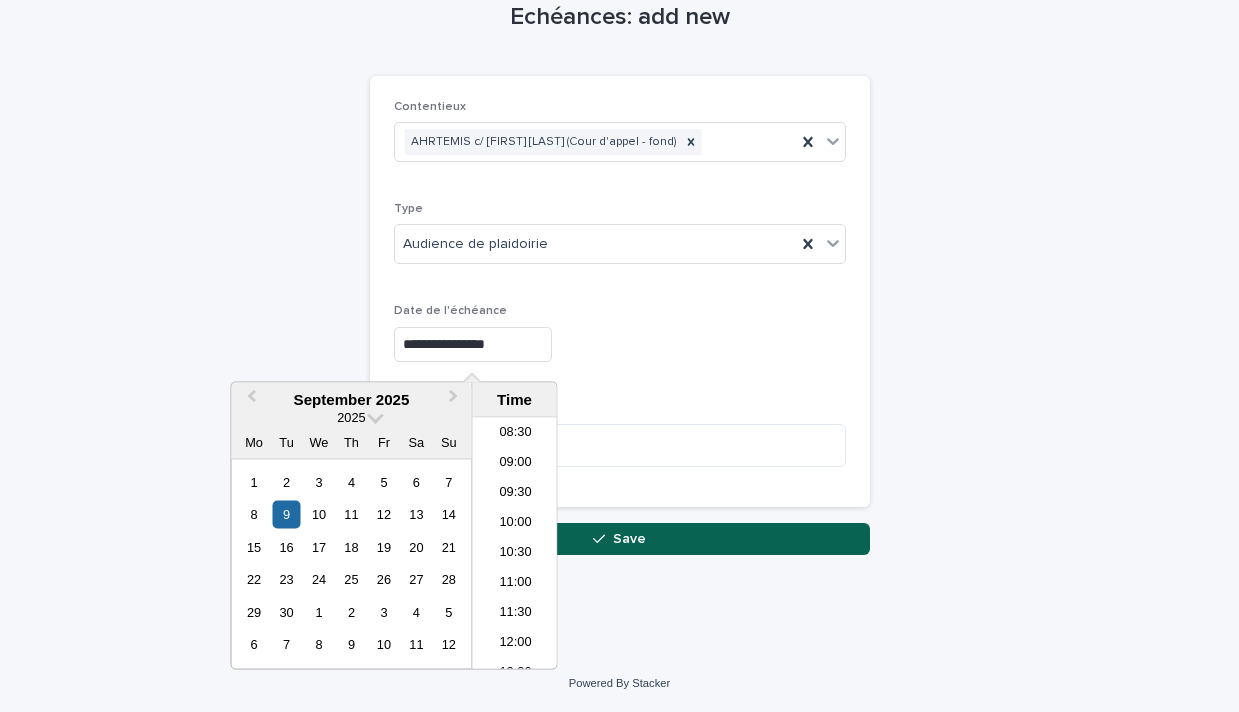 scroll, scrollTop: 507, scrollLeft: 0, axis: vertical 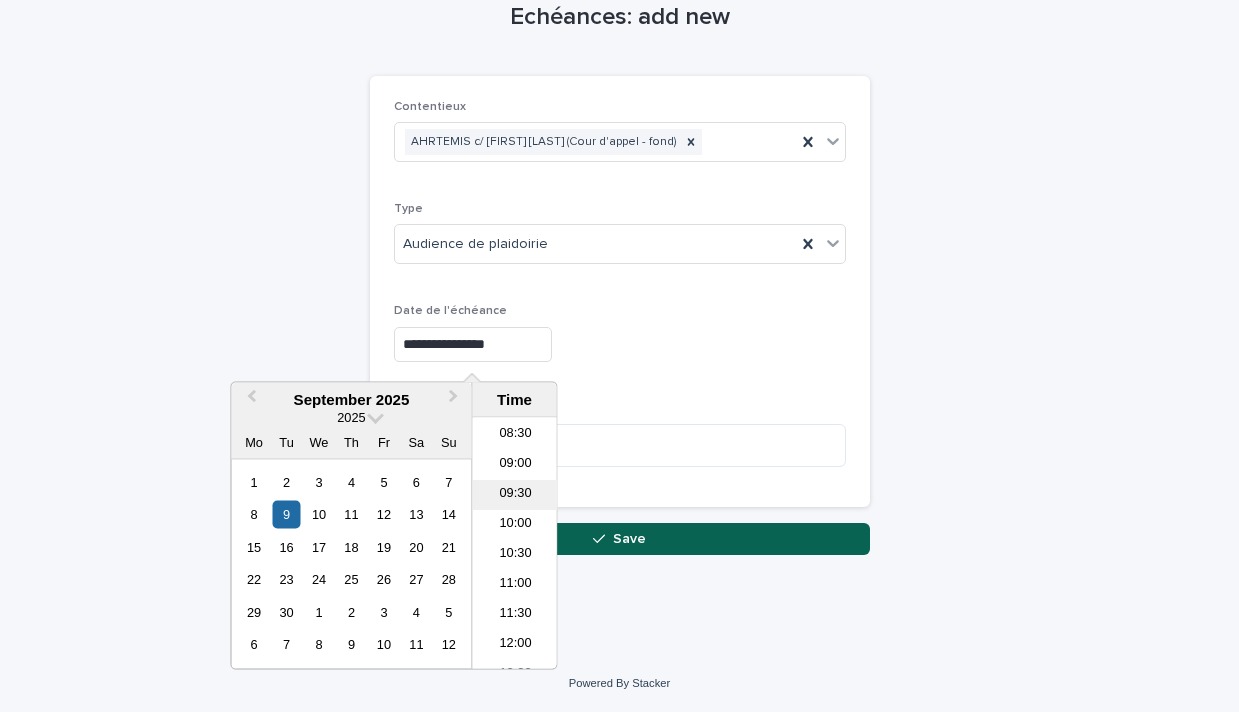 click on "09:30" at bounding box center [515, 496] 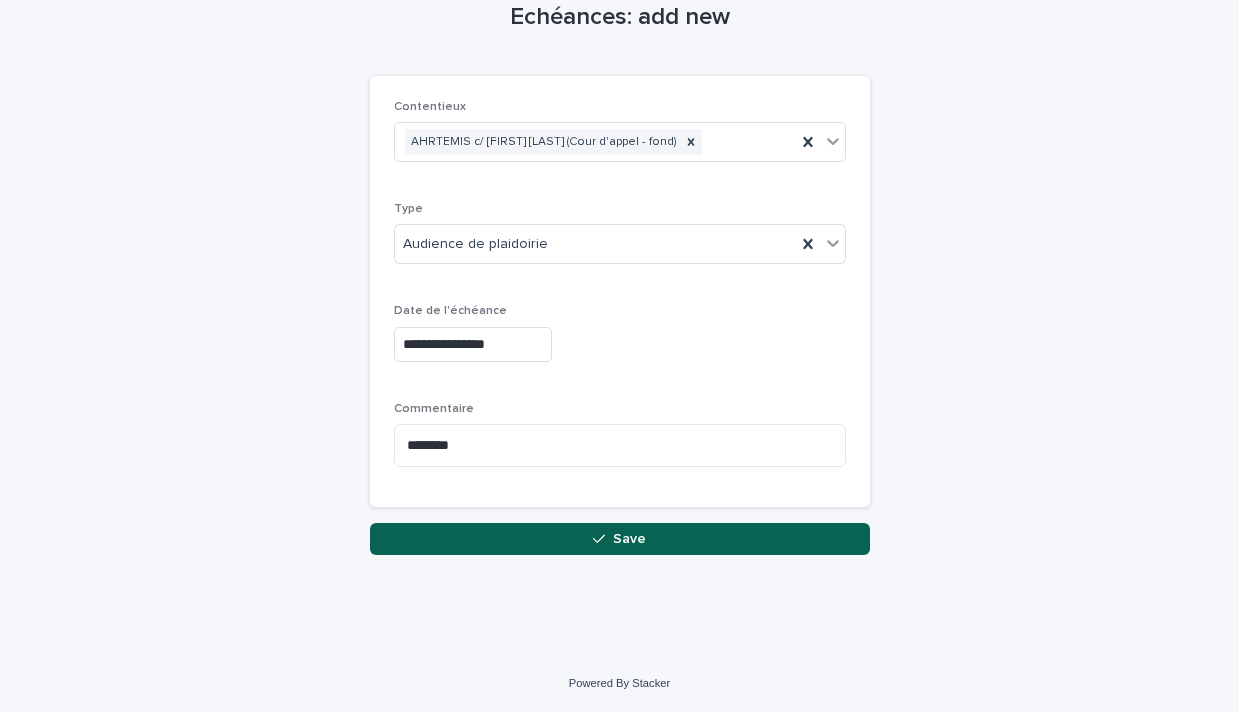type on "**********" 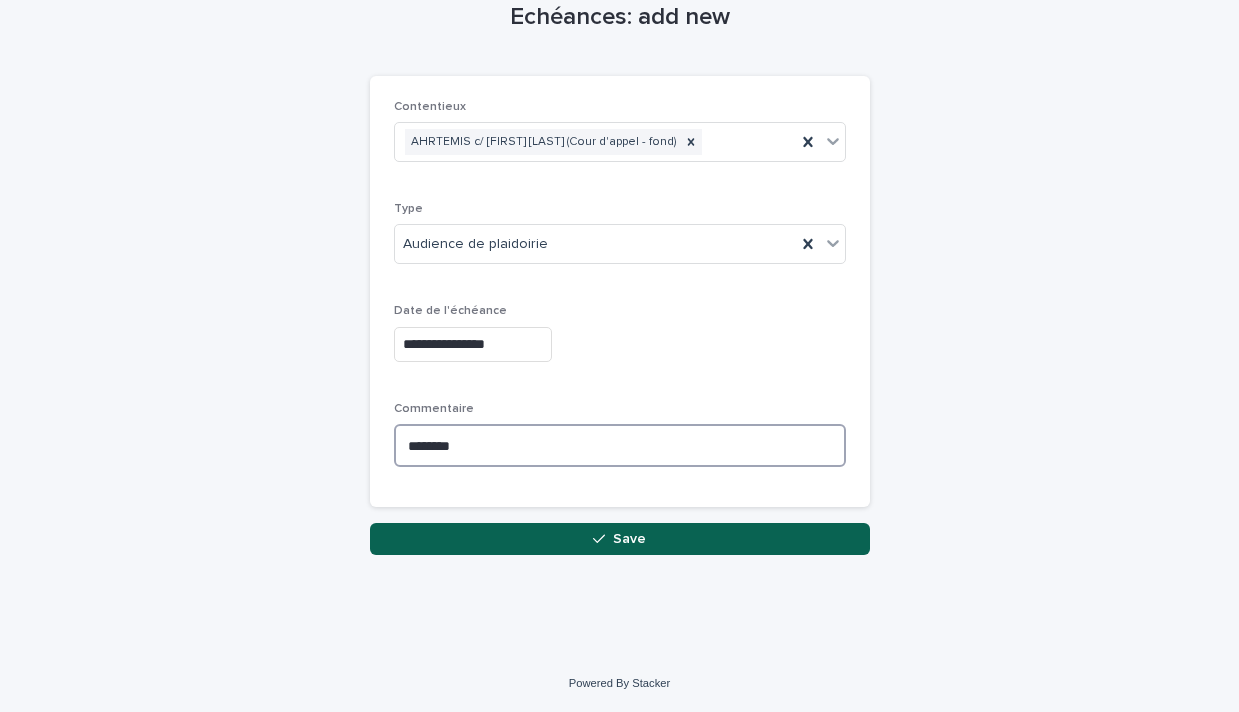 click on "********" at bounding box center [620, 445] 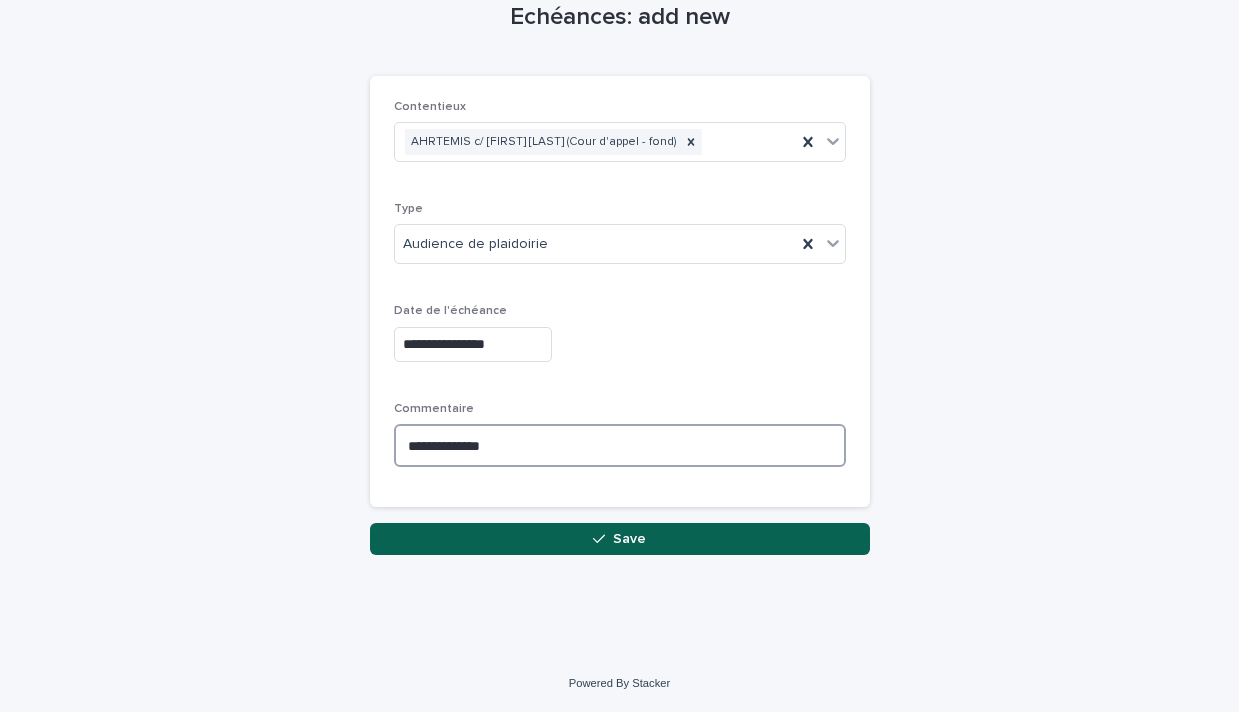 paste on "**********" 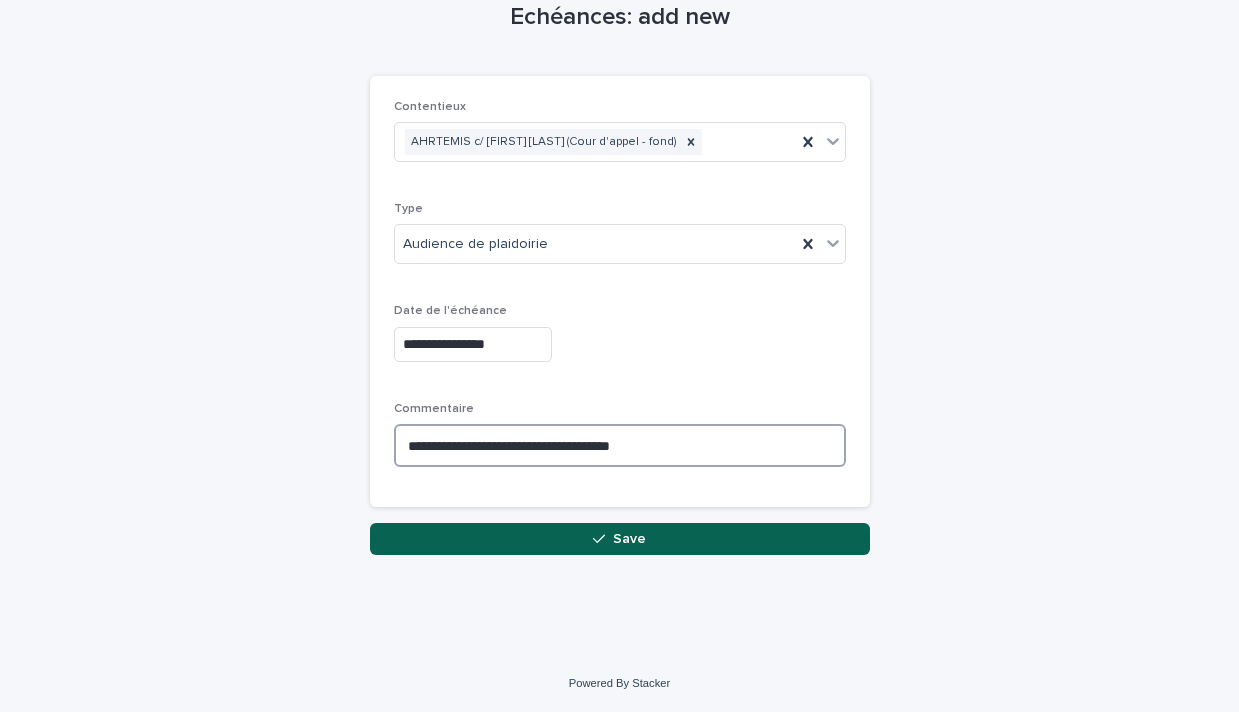 click on "**********" at bounding box center (620, 445) 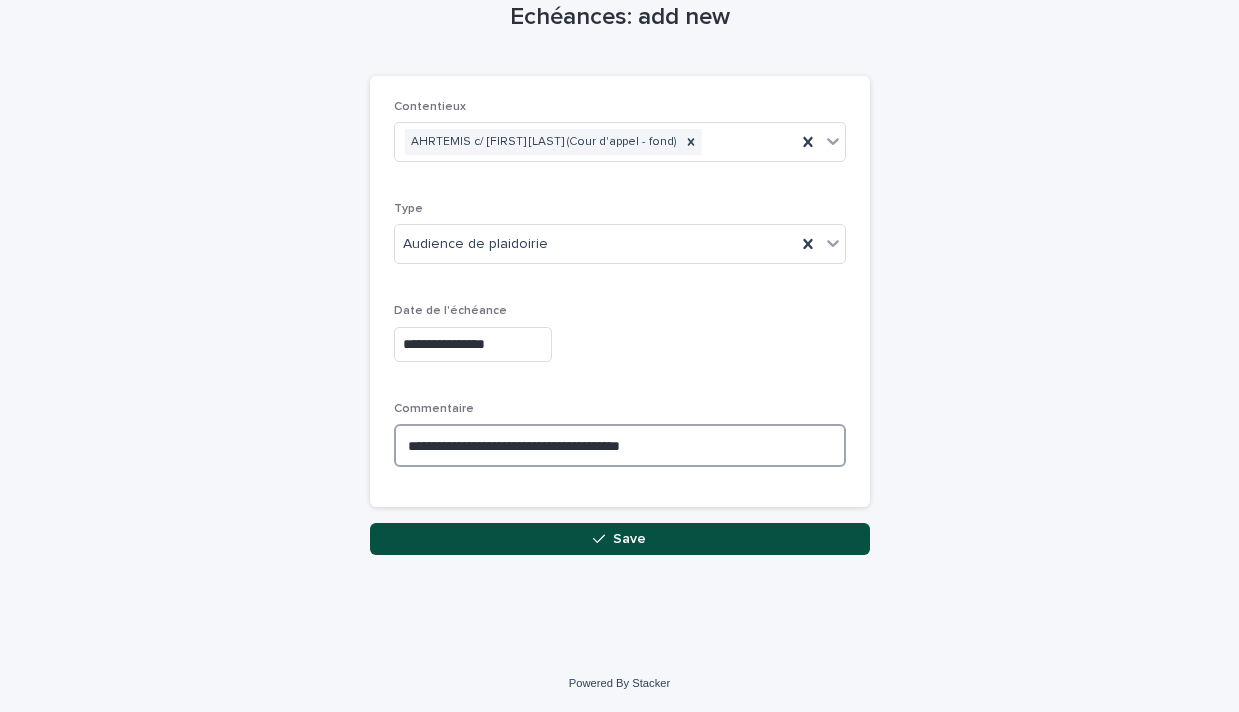 type on "**********" 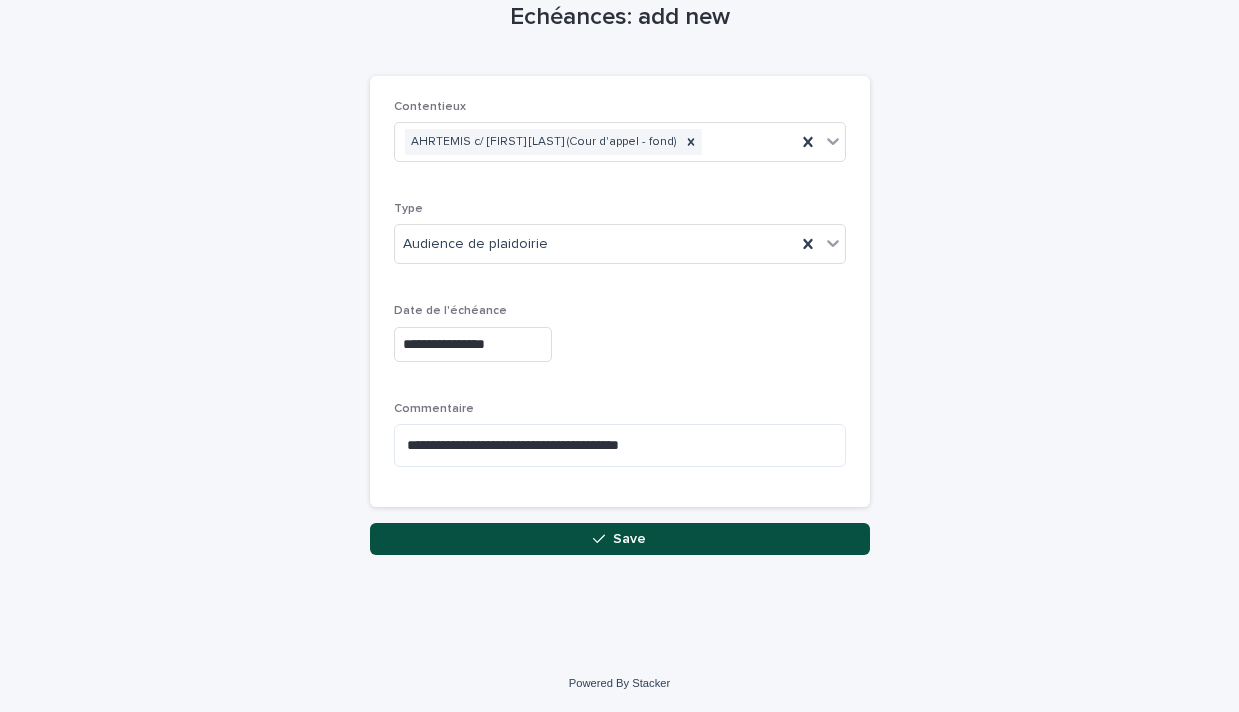 click on "Save" at bounding box center [629, 539] 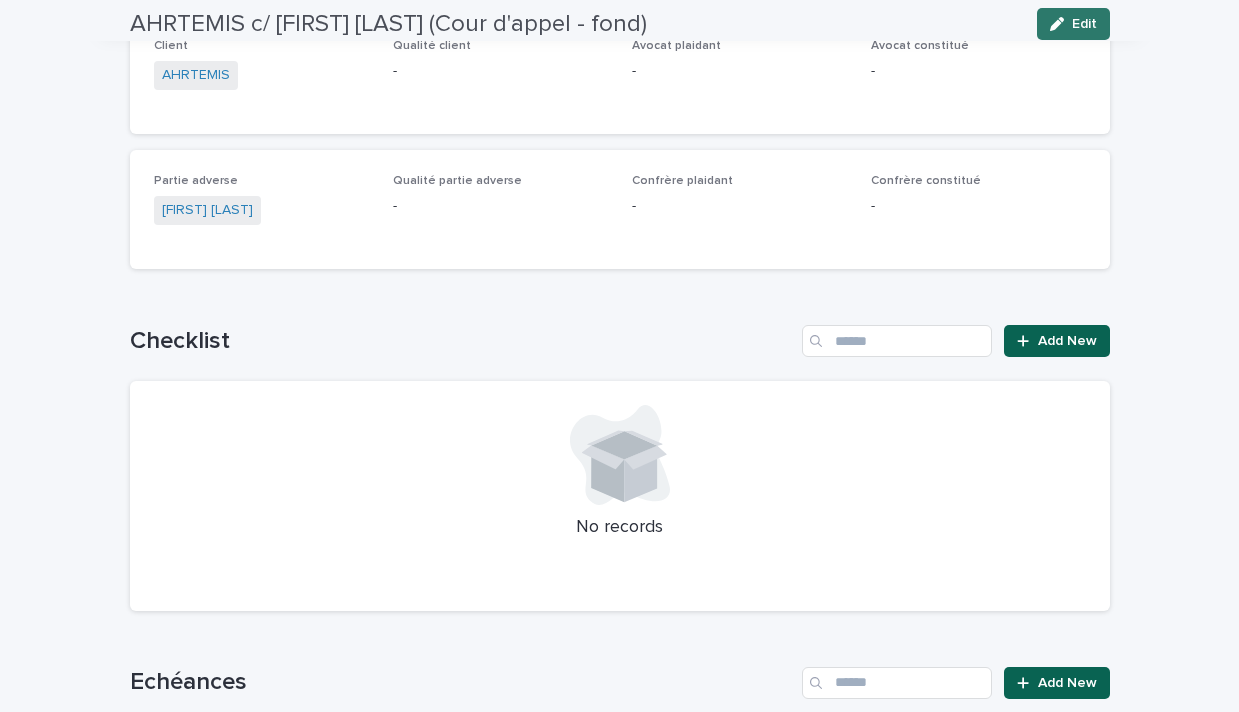 scroll, scrollTop: 1378, scrollLeft: 0, axis: vertical 